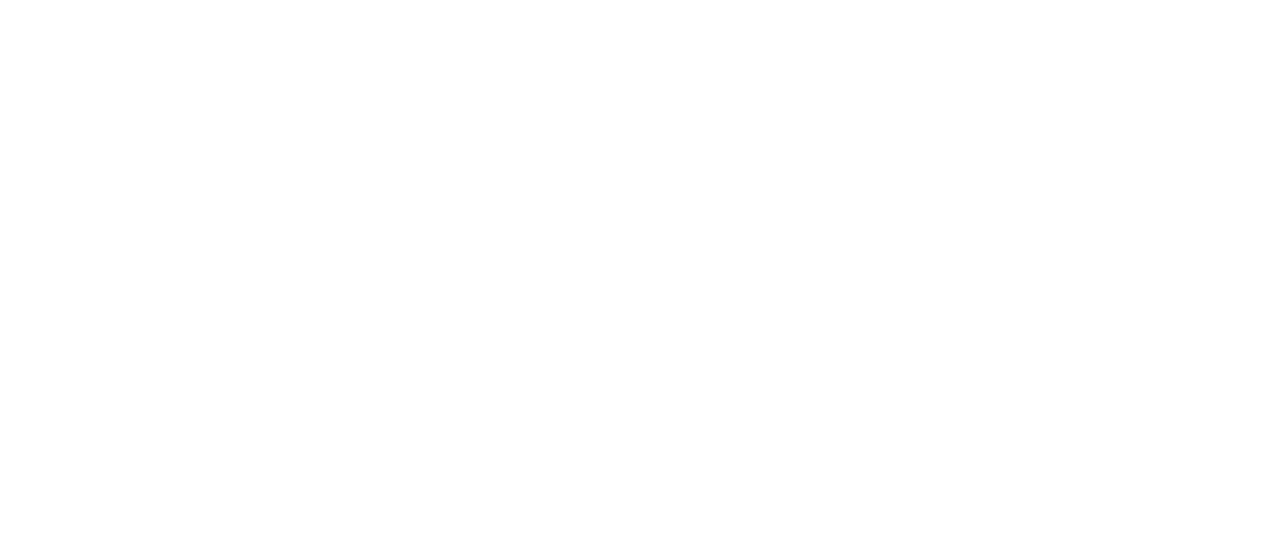 scroll, scrollTop: 0, scrollLeft: 0, axis: both 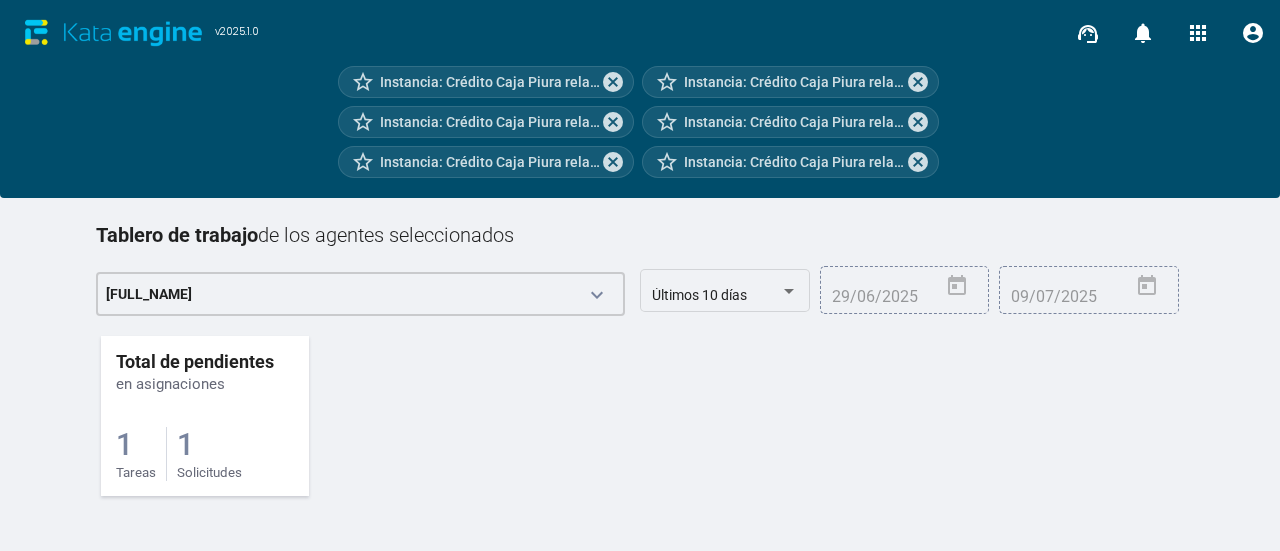 click on "1" at bounding box center (124, 444) 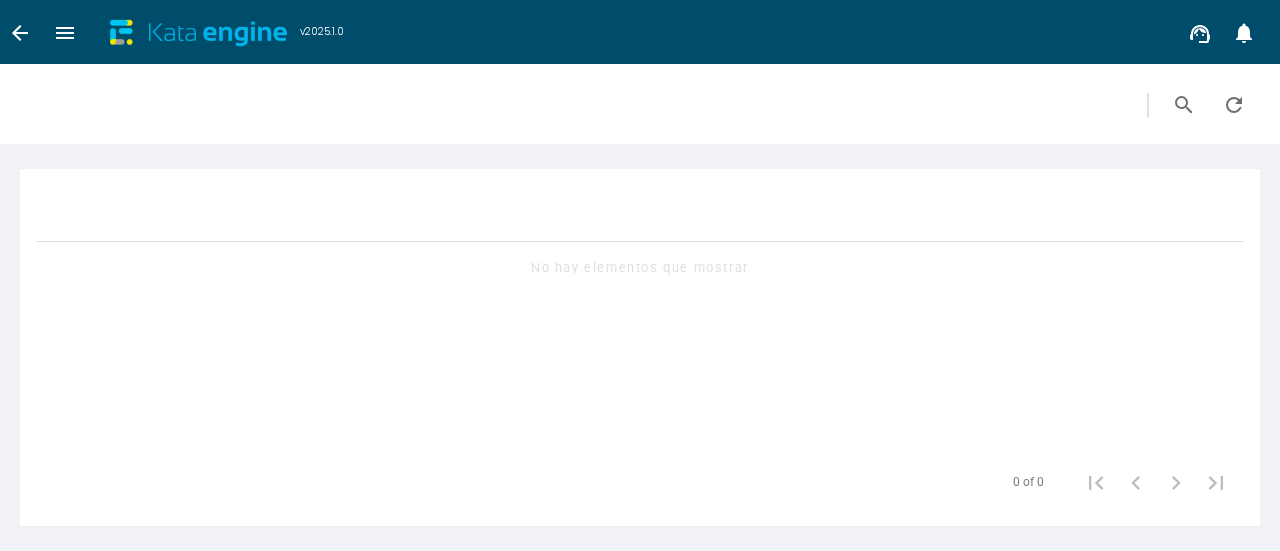 scroll, scrollTop: 0, scrollLeft: 0, axis: both 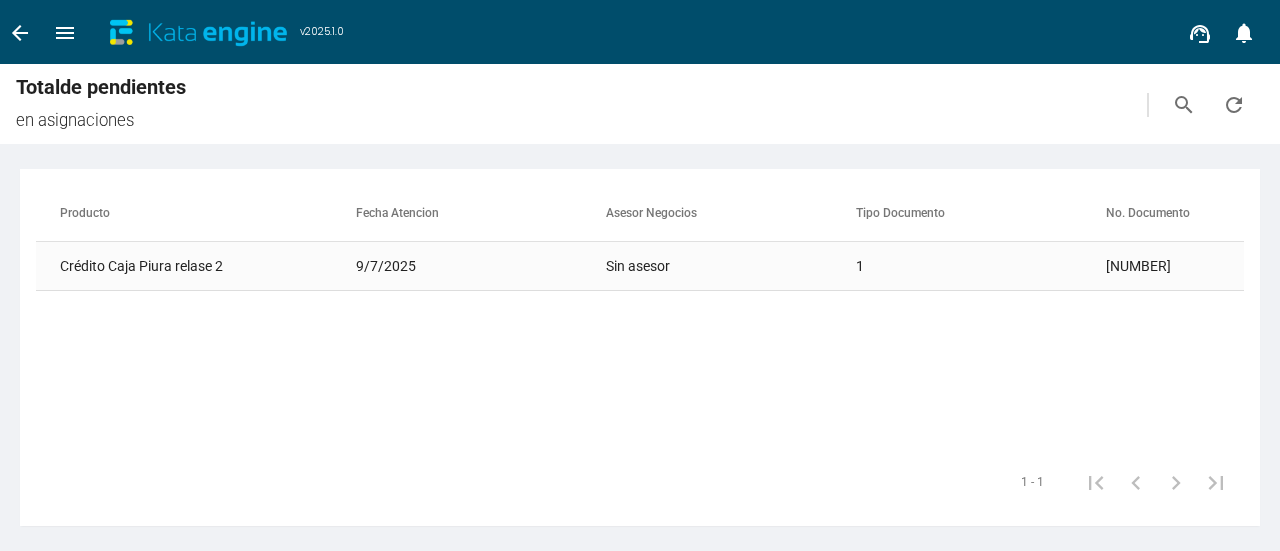 click on "Crédito Caja Piura relase 2" at bounding box center (161, 266) 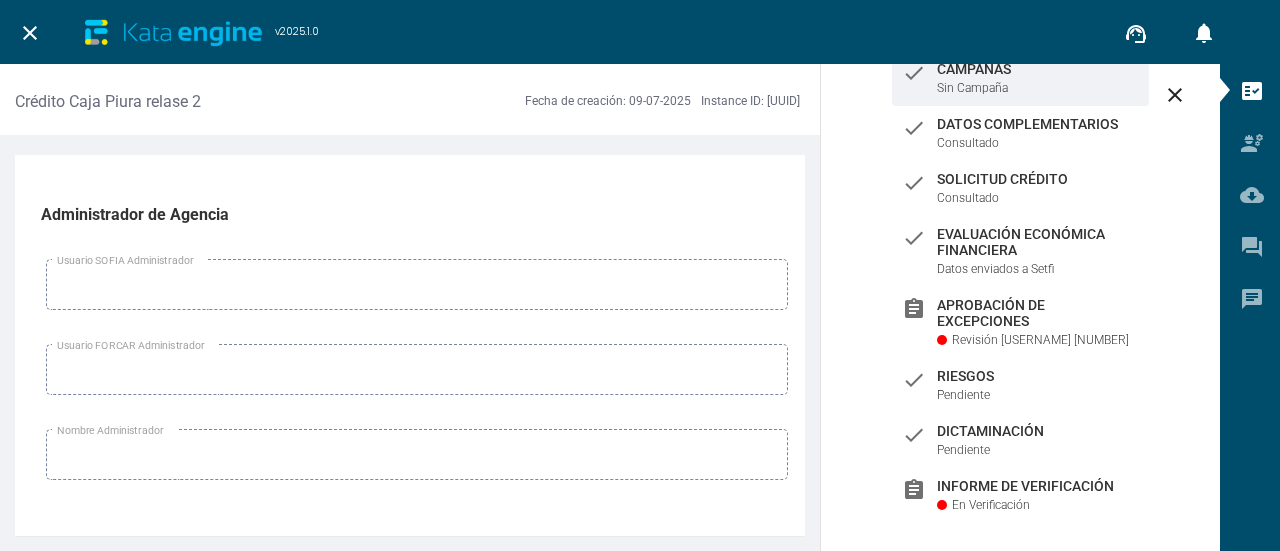 scroll, scrollTop: 213, scrollLeft: 0, axis: vertical 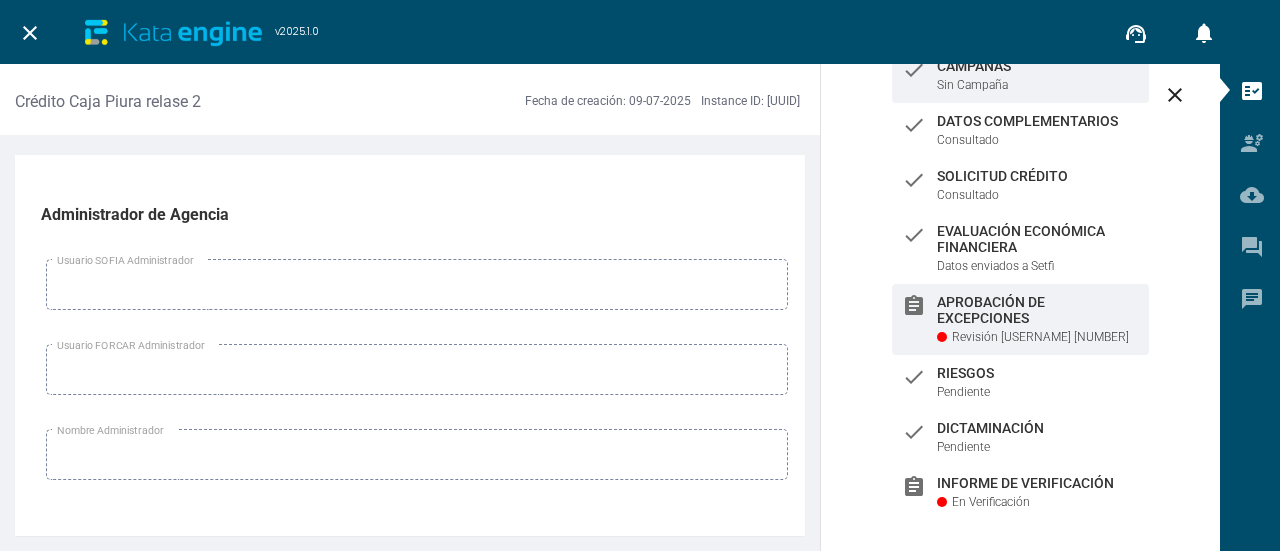 click on "Aprobación de Excepciones" at bounding box center (1038, 66) 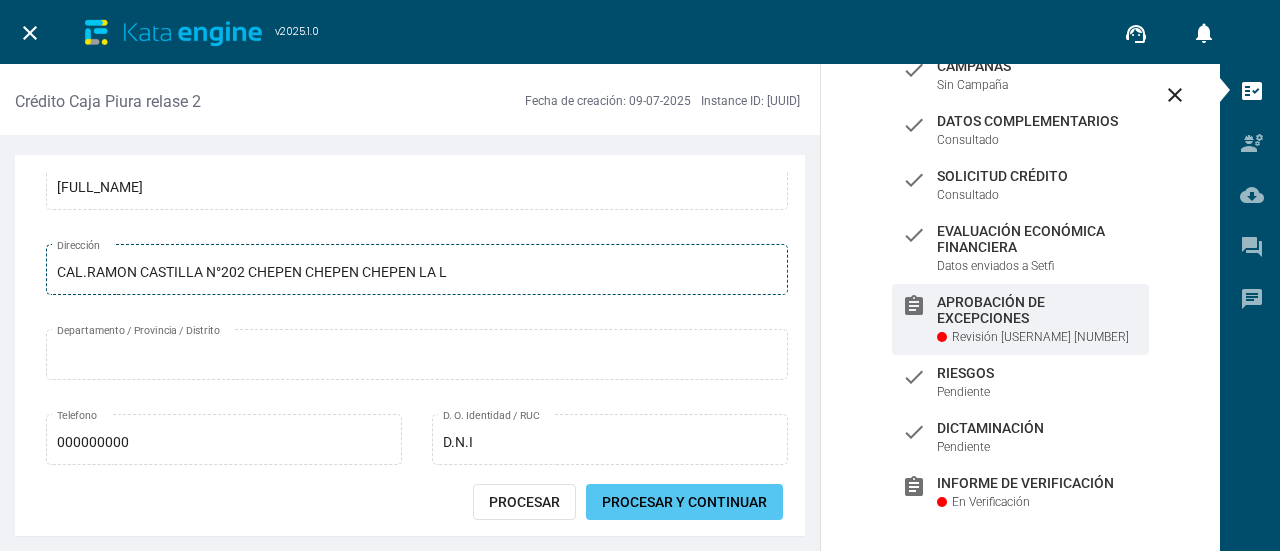 scroll, scrollTop: 0, scrollLeft: 0, axis: both 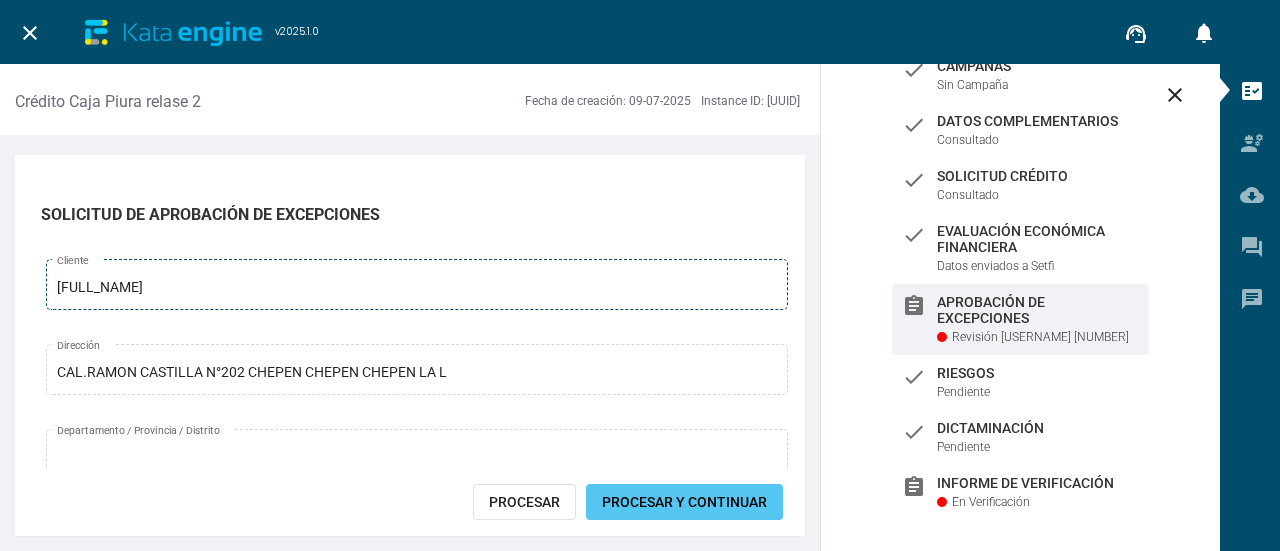 drag, startPoint x: 56, startPoint y: 289, endPoint x: 216, endPoint y: 289, distance: 160 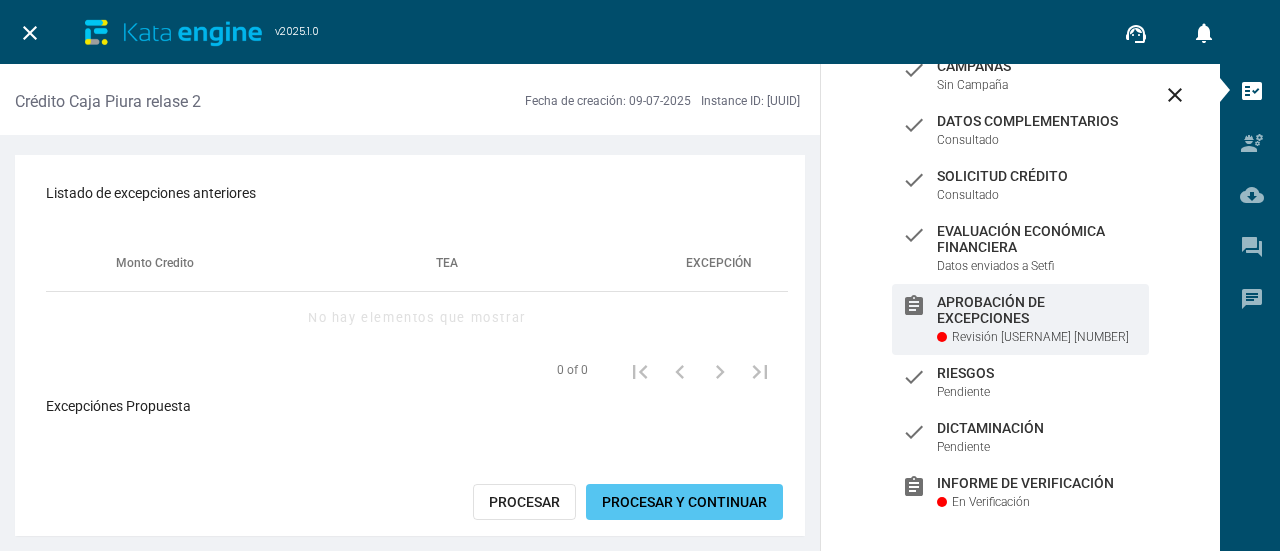 scroll, scrollTop: 1800, scrollLeft: 0, axis: vertical 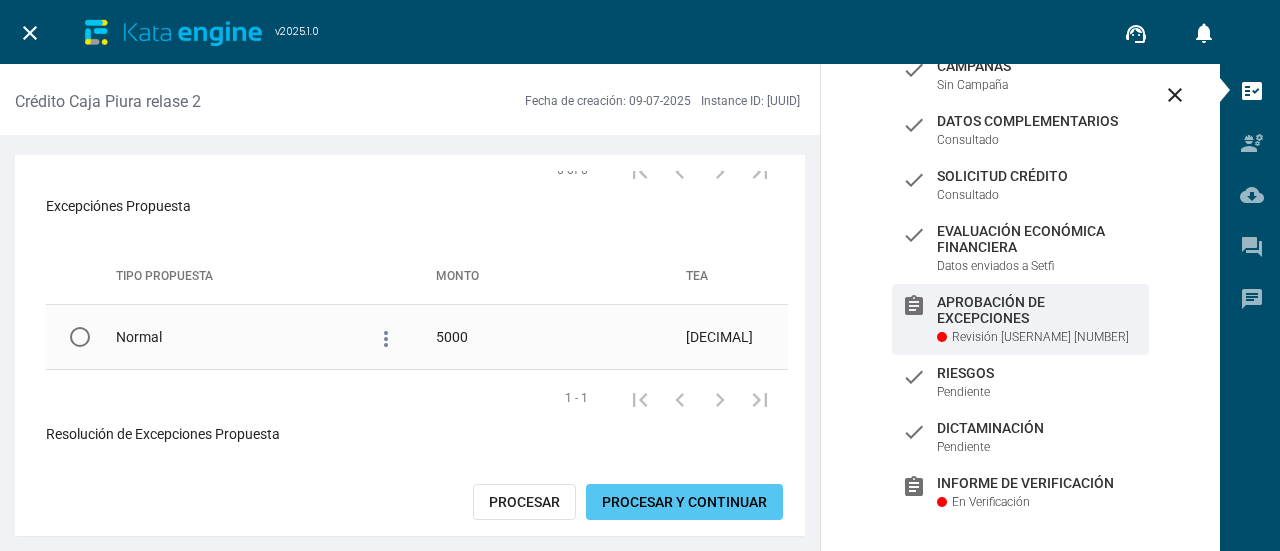 click on "more_vert" at bounding box center (386, 339) 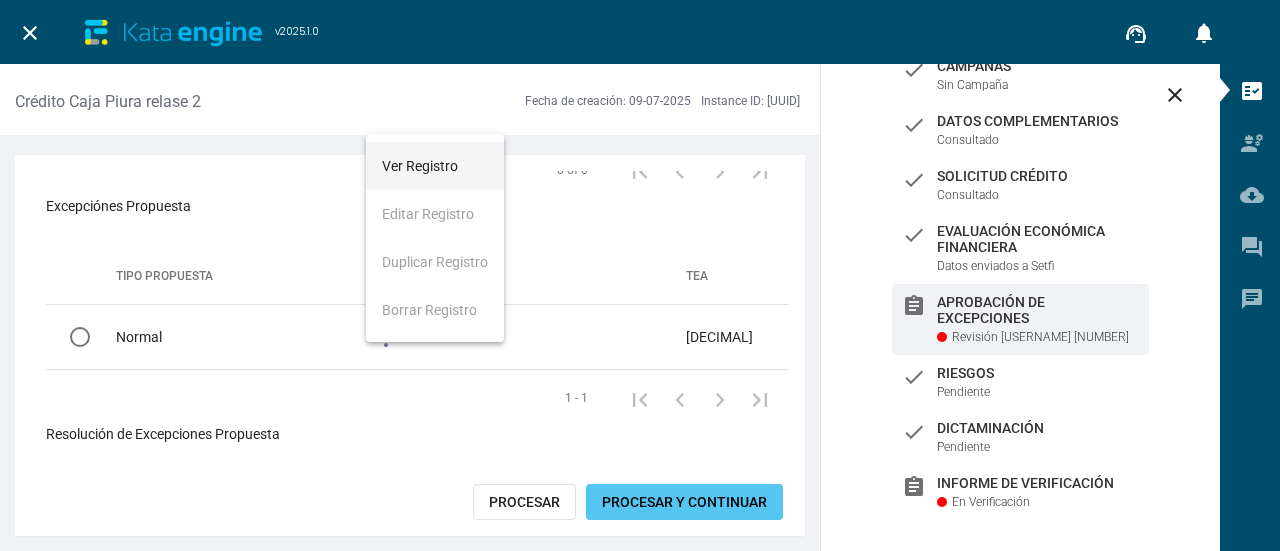 click on "Ver registro" at bounding box center (435, 166) 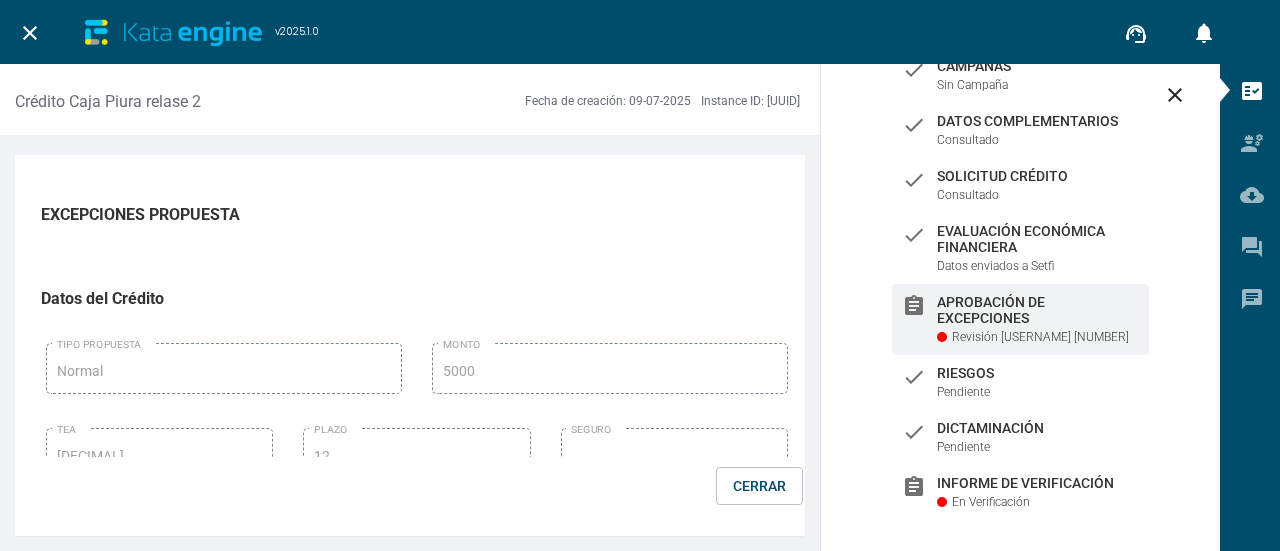 scroll, scrollTop: 0, scrollLeft: 0, axis: both 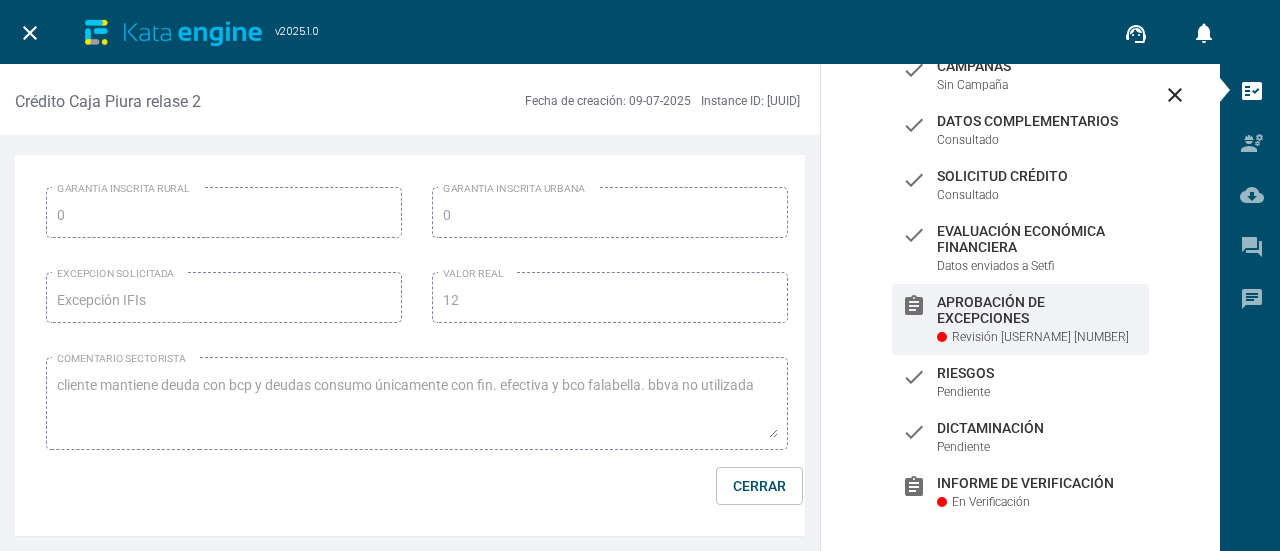 click on "EXCEPCIONES PROPUESTA Datos del Crédito Normal  TIPO PROPUESTA  5000  MONTO  41.01  TEA  12  PLAZO   SEGURO  0  GARANTiA INSCRITA RURAL  0  GARANTIA INSCRITA URBANA  Excepción IFIs  EXCEPCION SOLICITADA  12  VALOR REAL  cliente mantiene deuda con bcp y deudas consumo únicamente con fin. efectiva y bco falabella. bbva no utilizada  COMENTARIO SECTORISTA" at bounding box center [417, 314] 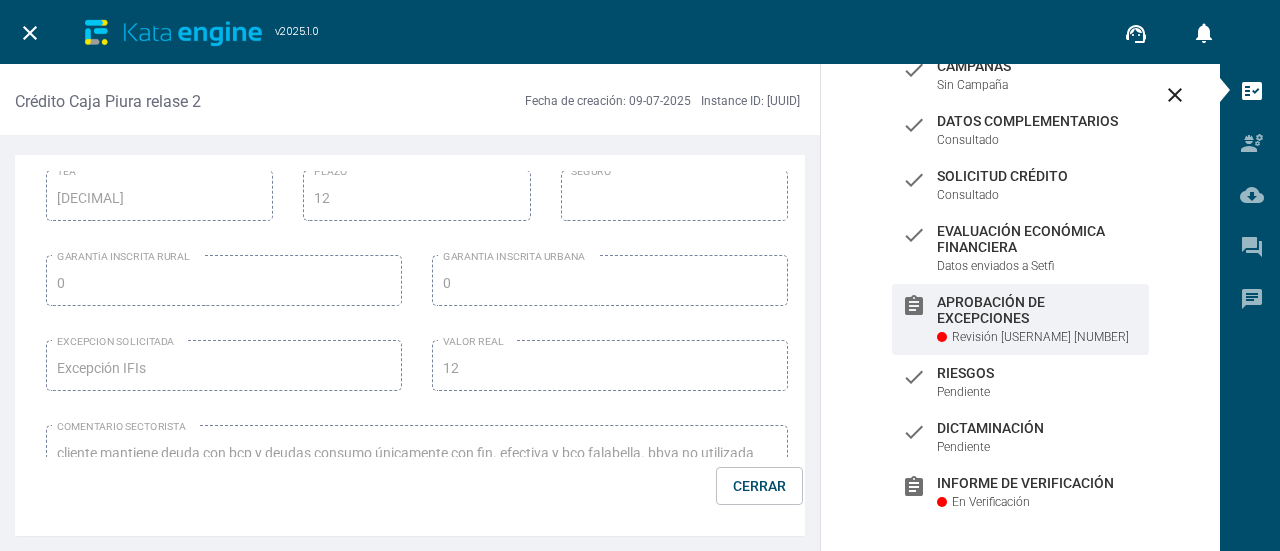 scroll, scrollTop: 350, scrollLeft: 0, axis: vertical 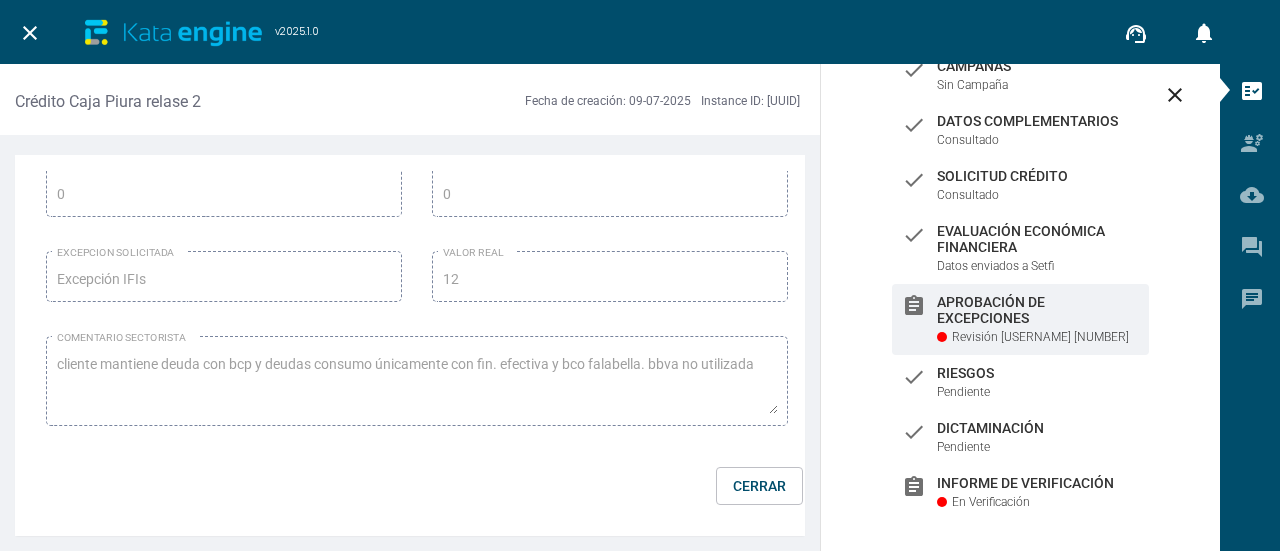 click on "CERRAR" at bounding box center [759, 486] 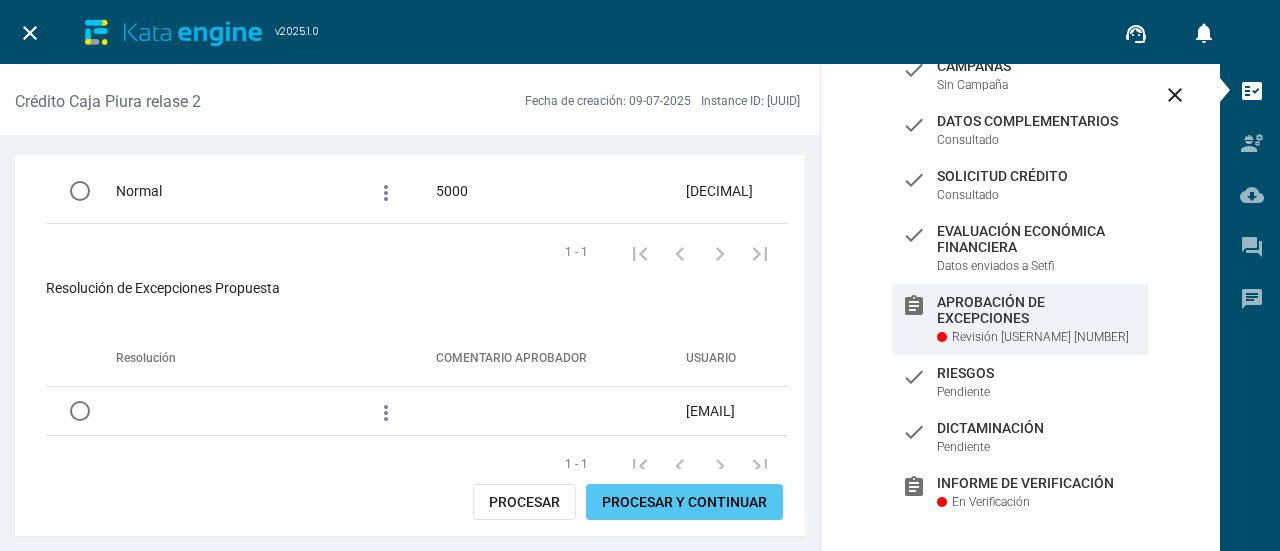 scroll, scrollTop: 2100, scrollLeft: 0, axis: vertical 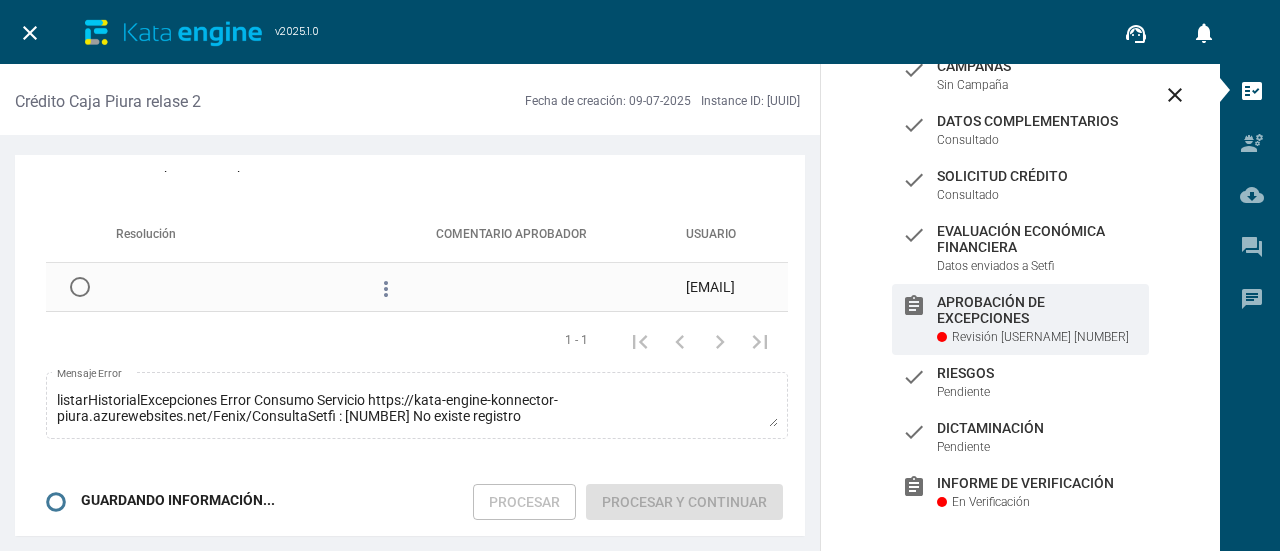 click on "more_vert" at bounding box center [386, 69] 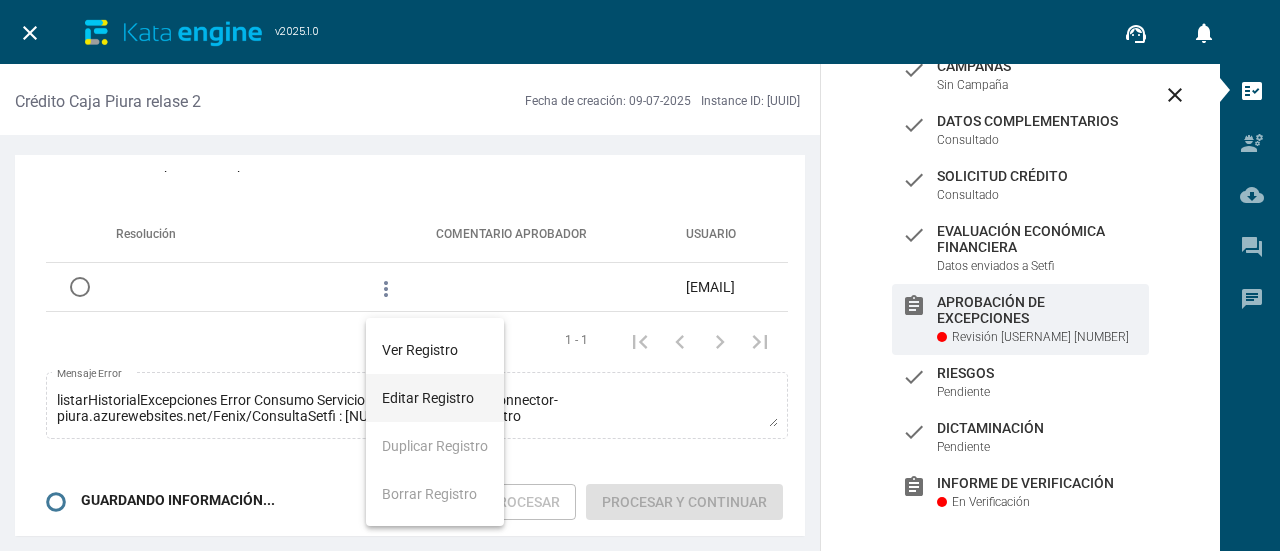 click on "Editar registro" at bounding box center (435, 350) 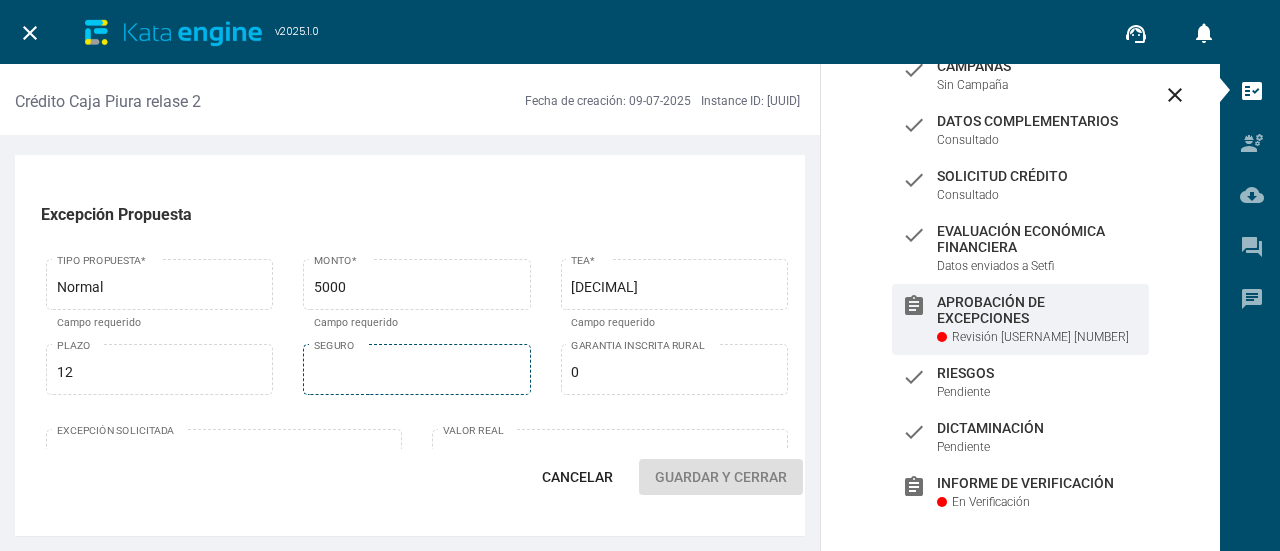 scroll, scrollTop: 0, scrollLeft: 0, axis: both 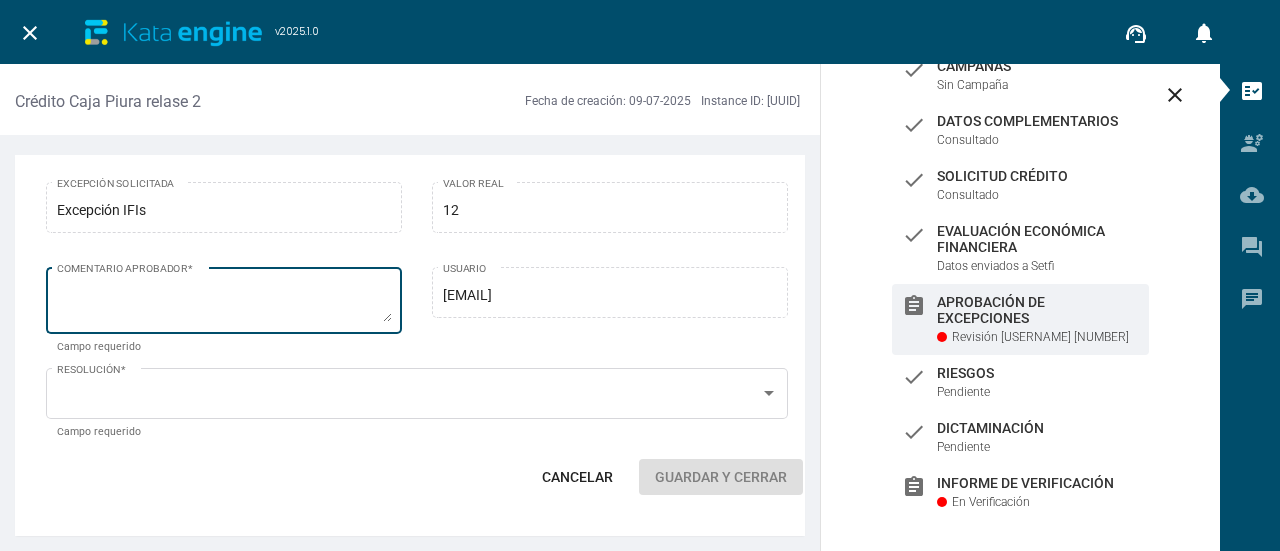 click on "COMENTARIO APROBADOR   *" at bounding box center [224, 304] 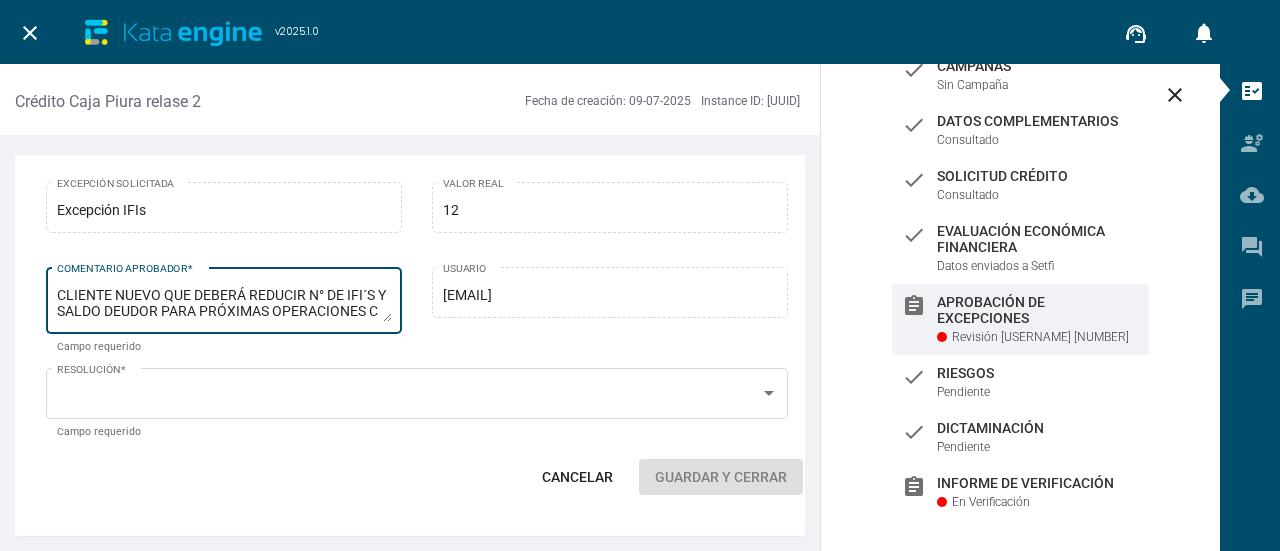 scroll, scrollTop: 14, scrollLeft: 0, axis: vertical 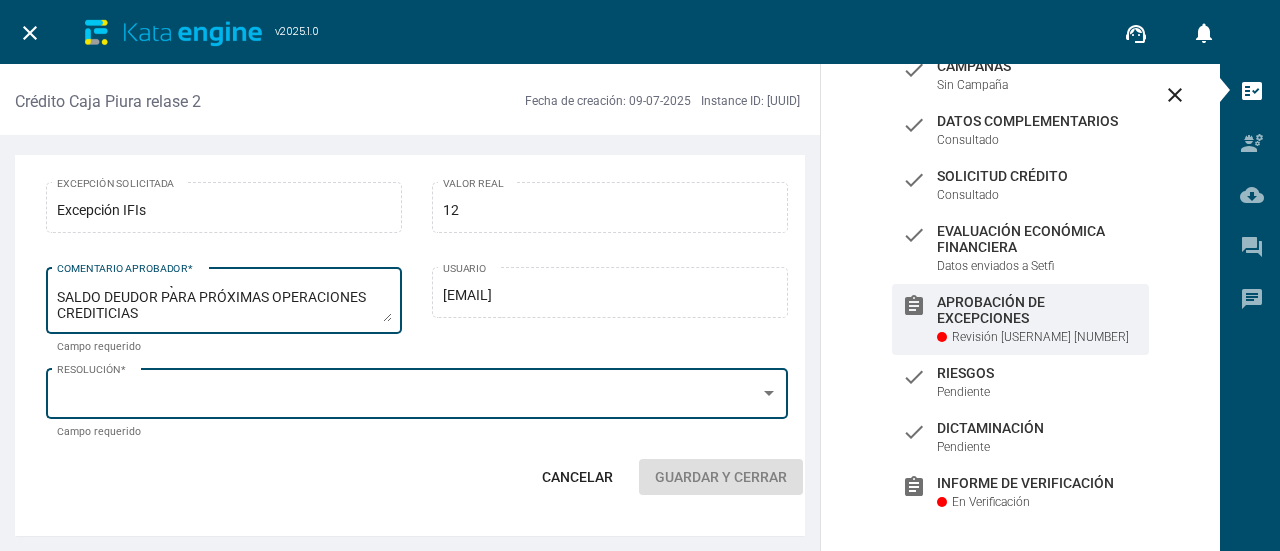 type on "CLIENTE NUEVO QUE DEBERÁ REDUCIR N° DE IFI´S Y SALDO DEUDOR PARA PRÓXIMAS OPERACIONES CREDITICIAS" 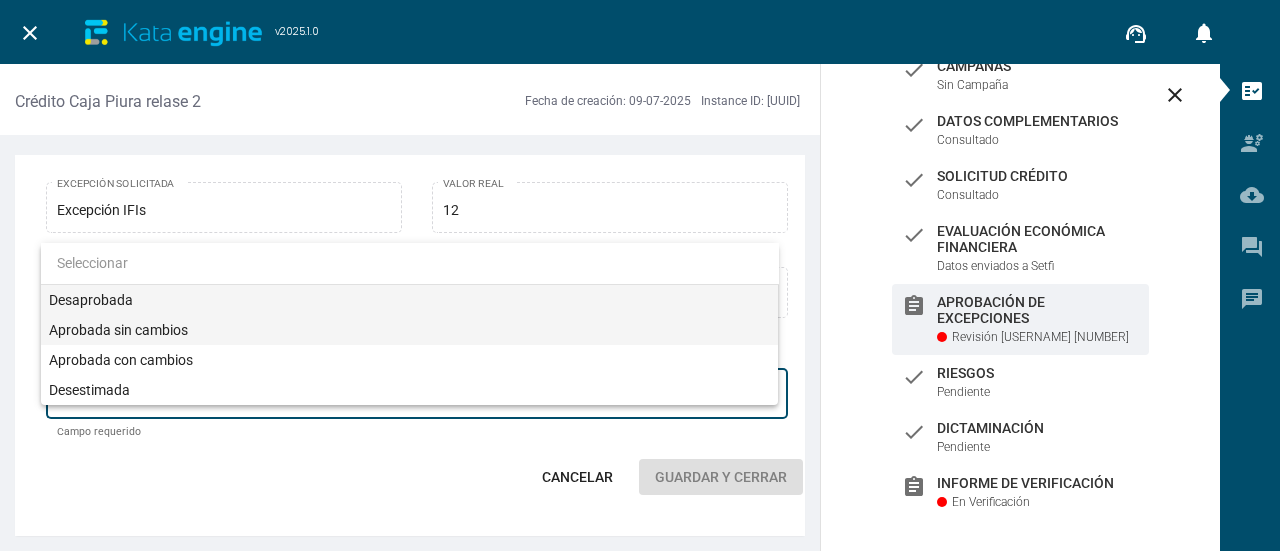 click on "Aprobada sin cambios" at bounding box center [410, 330] 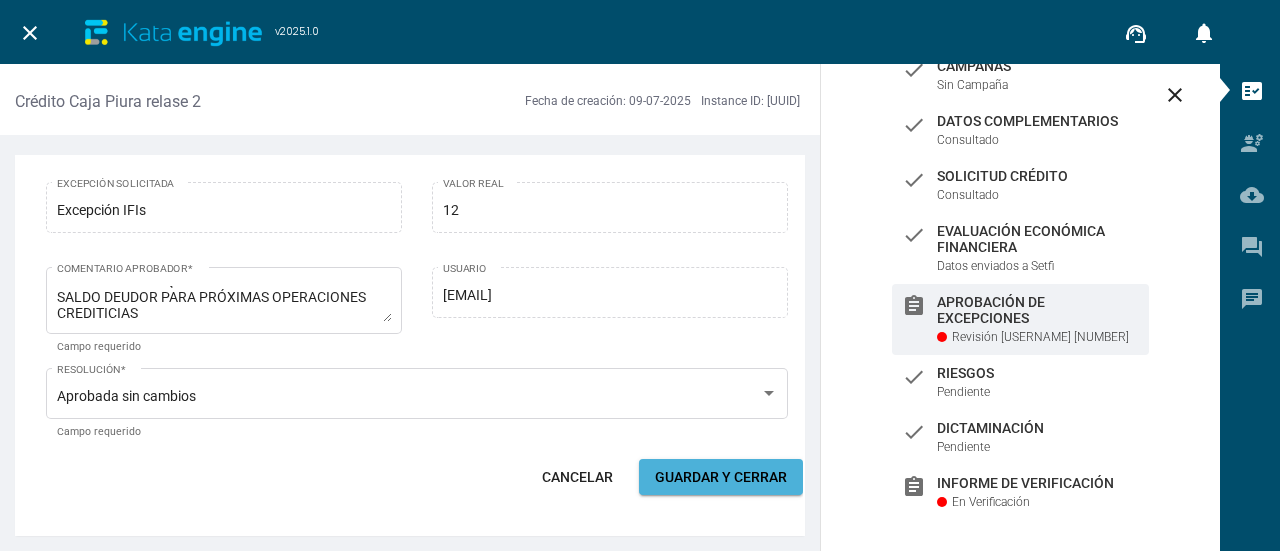 click on "GUARDAR Y CERRAR" at bounding box center (721, 477) 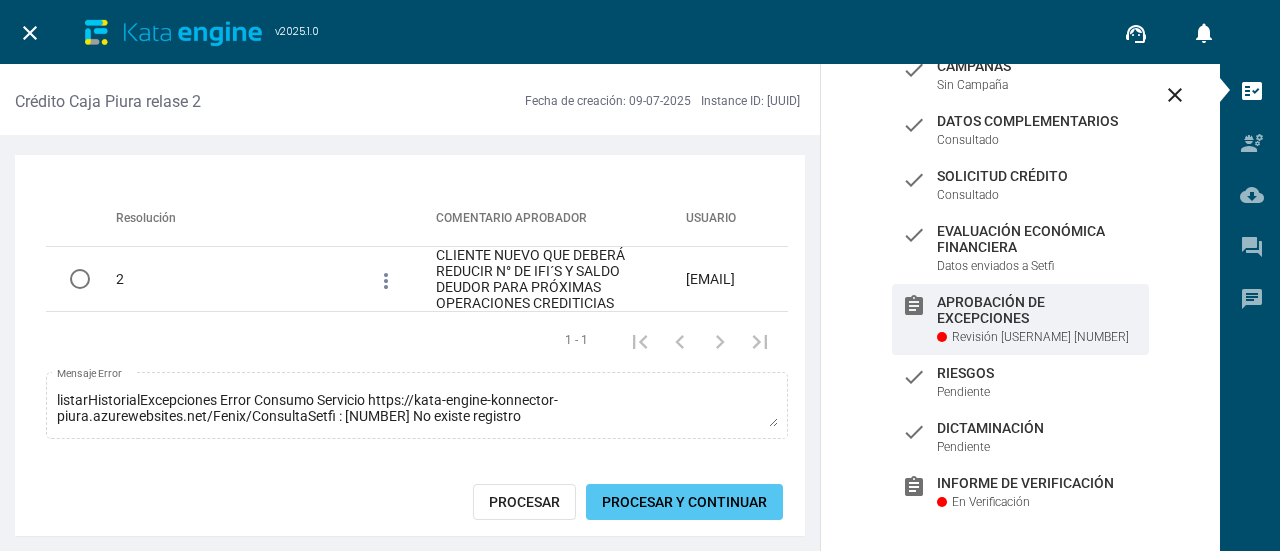 scroll, scrollTop: 2050, scrollLeft: 0, axis: vertical 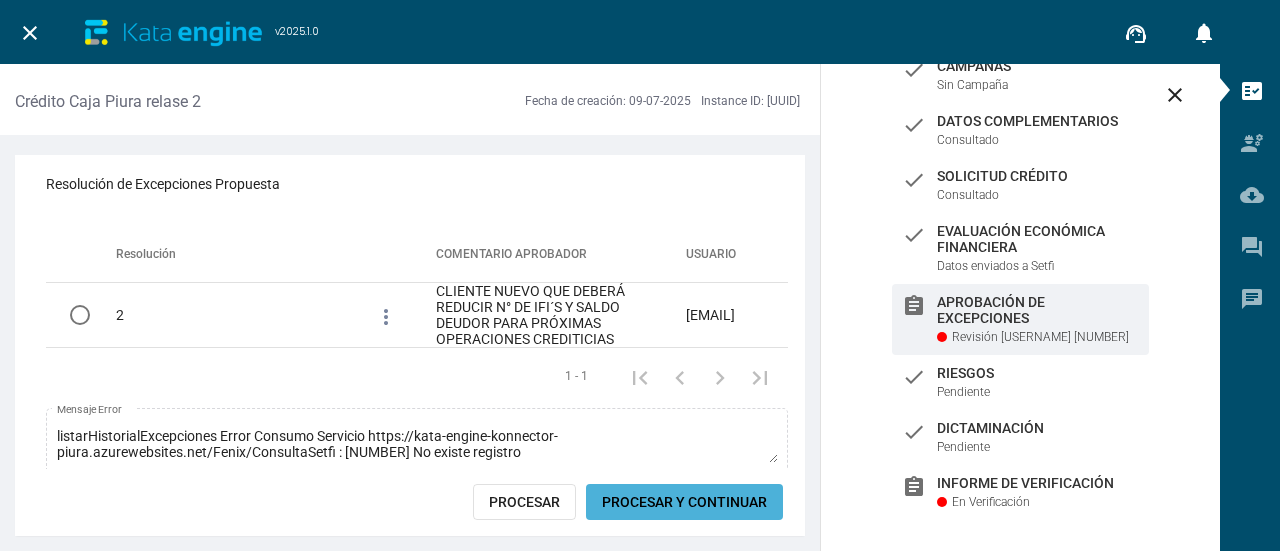 click on "Procesar y Continuar" at bounding box center (684, 502) 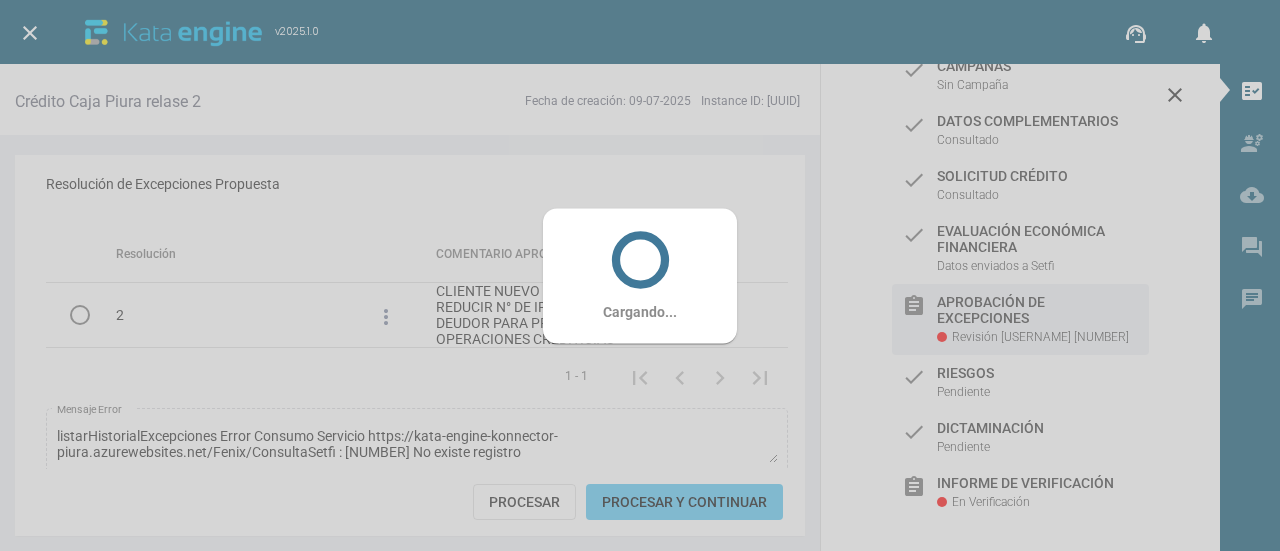scroll, scrollTop: 0, scrollLeft: 0, axis: both 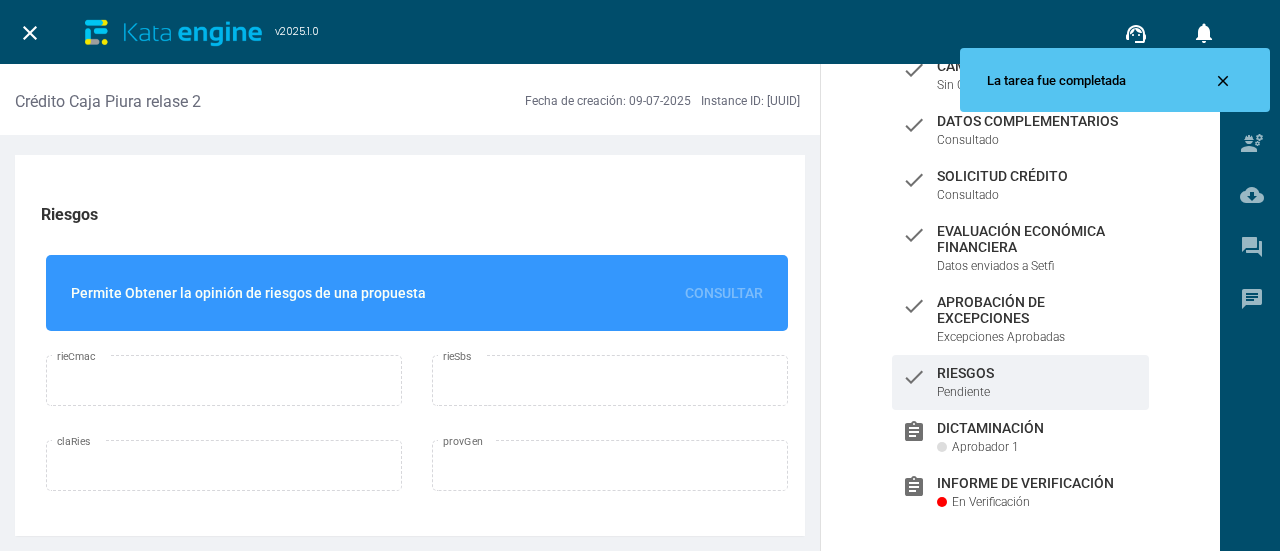 click on "close" at bounding box center [30, 33] 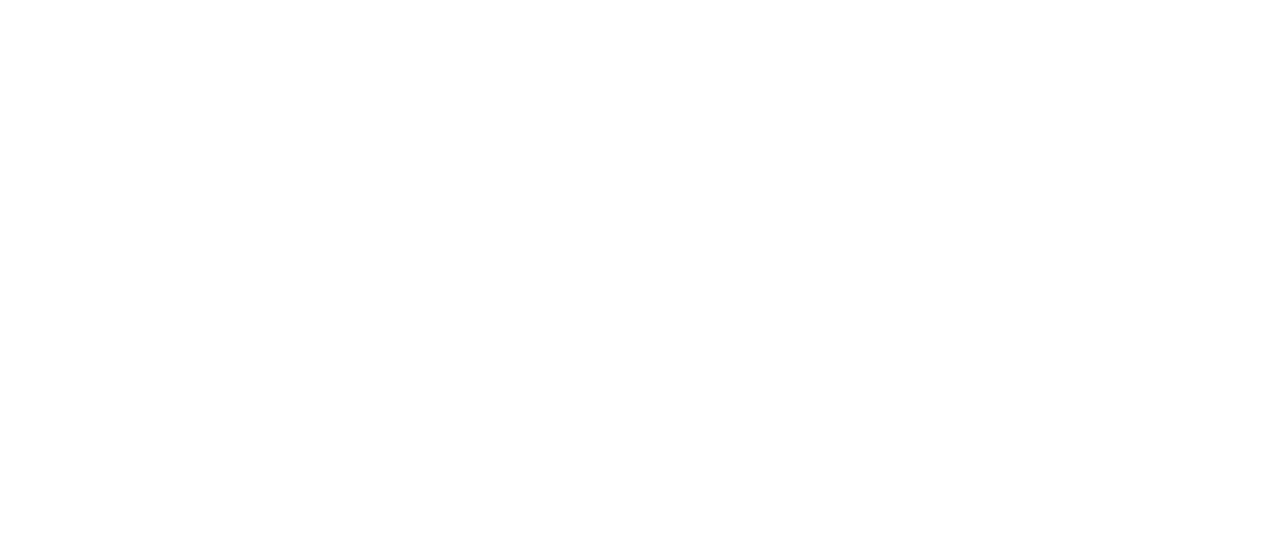 scroll, scrollTop: 0, scrollLeft: 0, axis: both 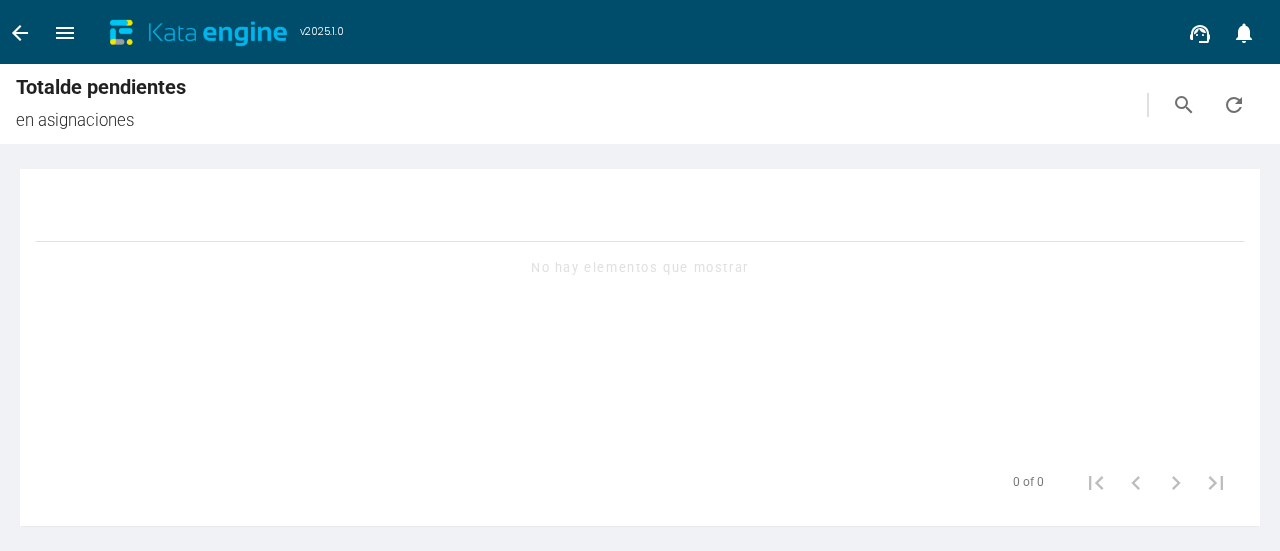 click on "arrow_back" at bounding box center [20, 33] 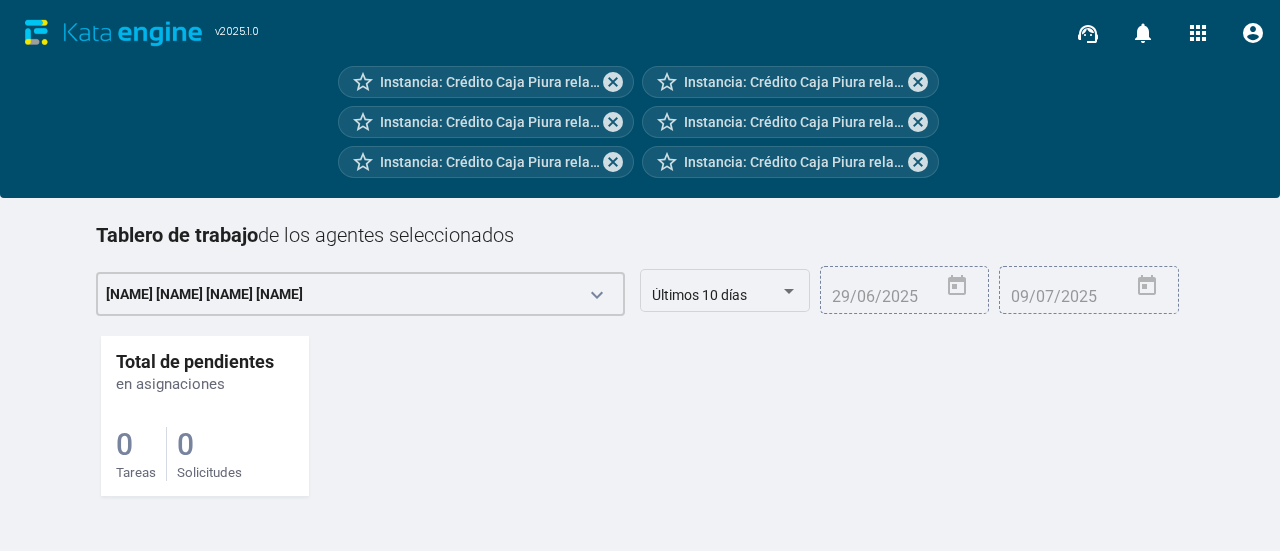 scroll, scrollTop: 0, scrollLeft: 0, axis: both 